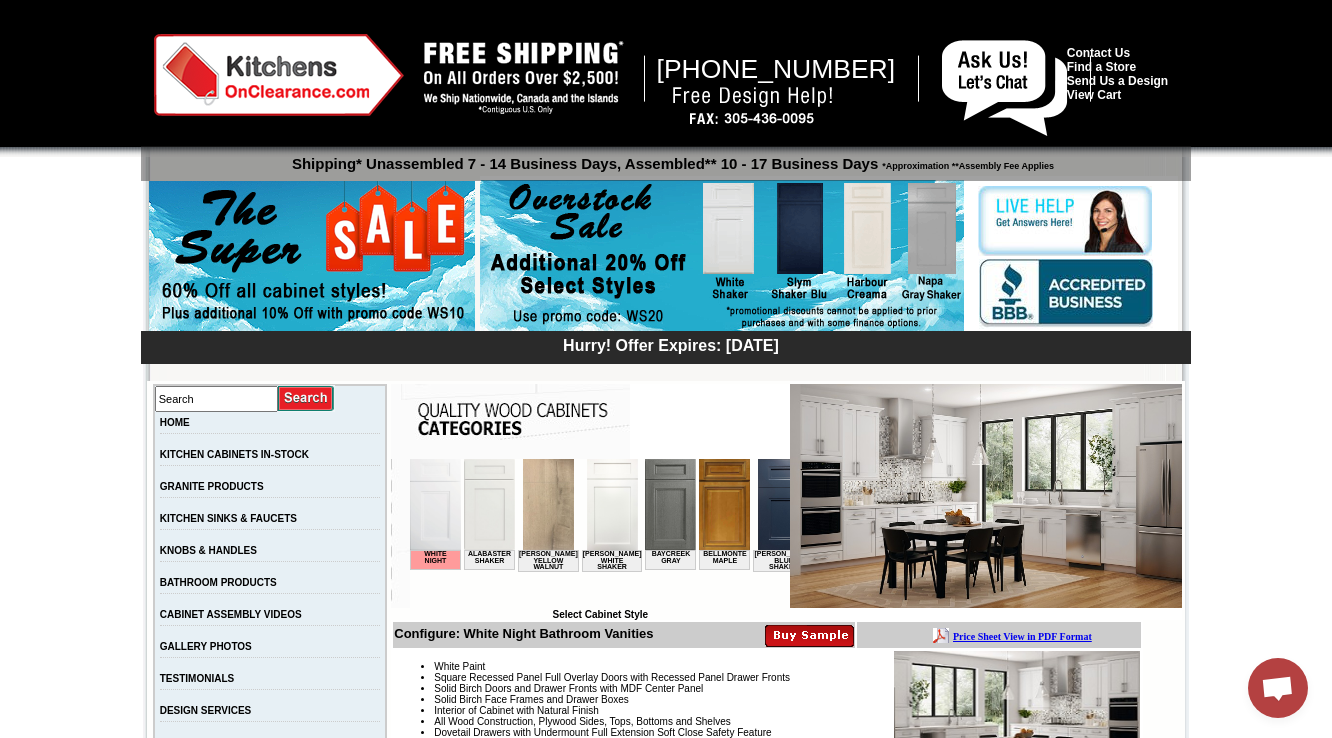 scroll, scrollTop: 0, scrollLeft: 0, axis: both 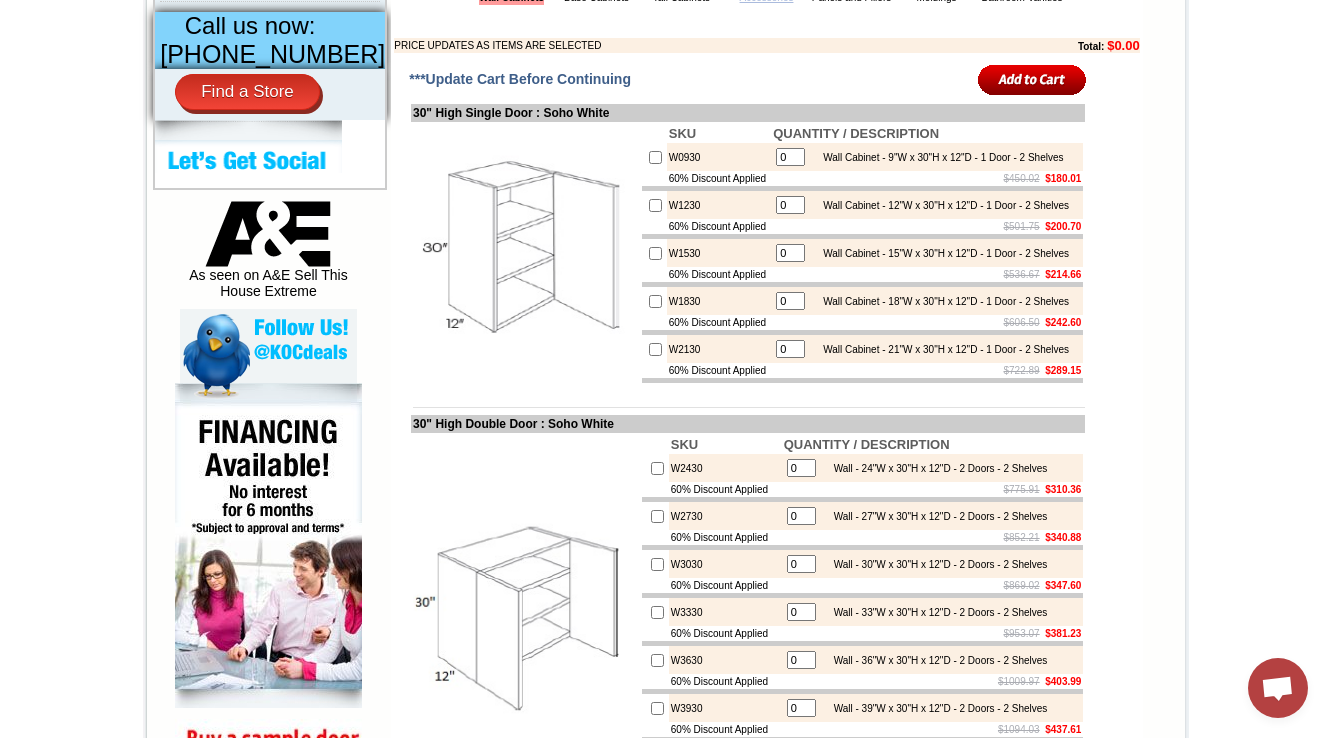 click on "Accessories" at bounding box center [767, -3] 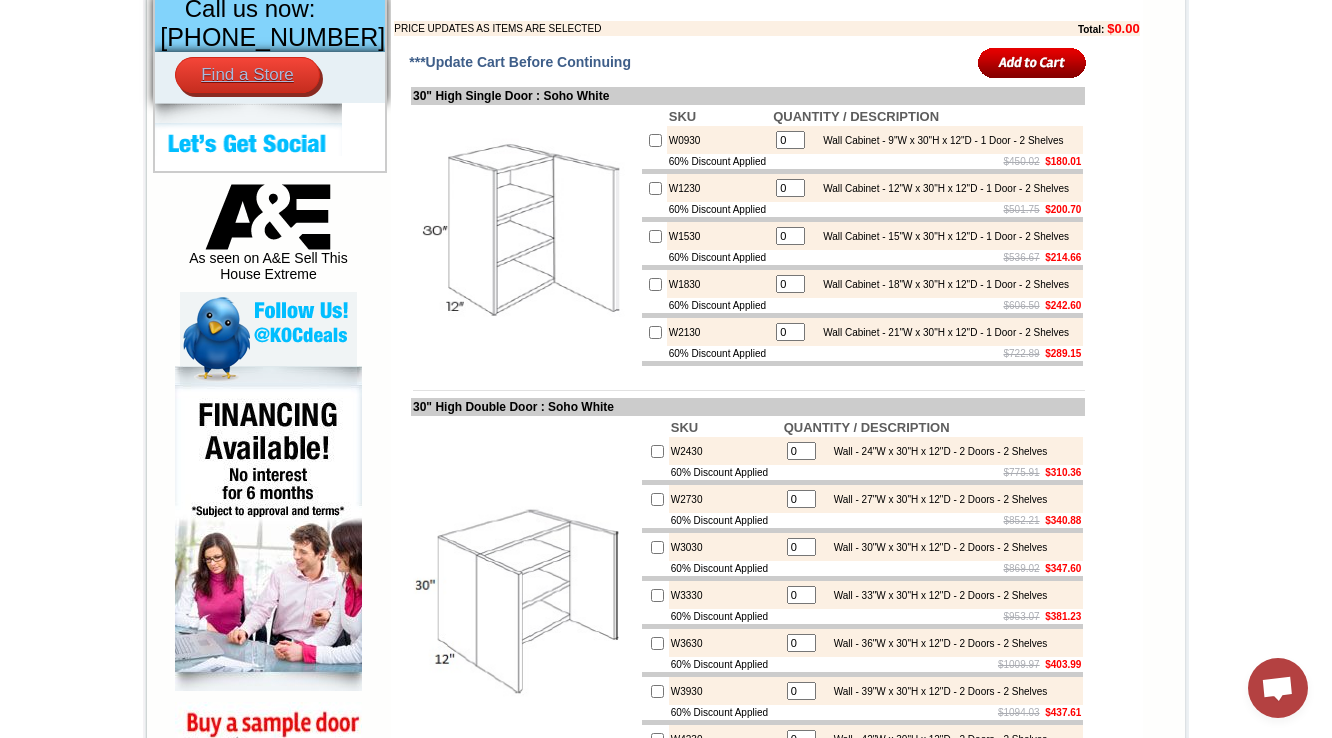 scroll, scrollTop: 799, scrollLeft: 0, axis: vertical 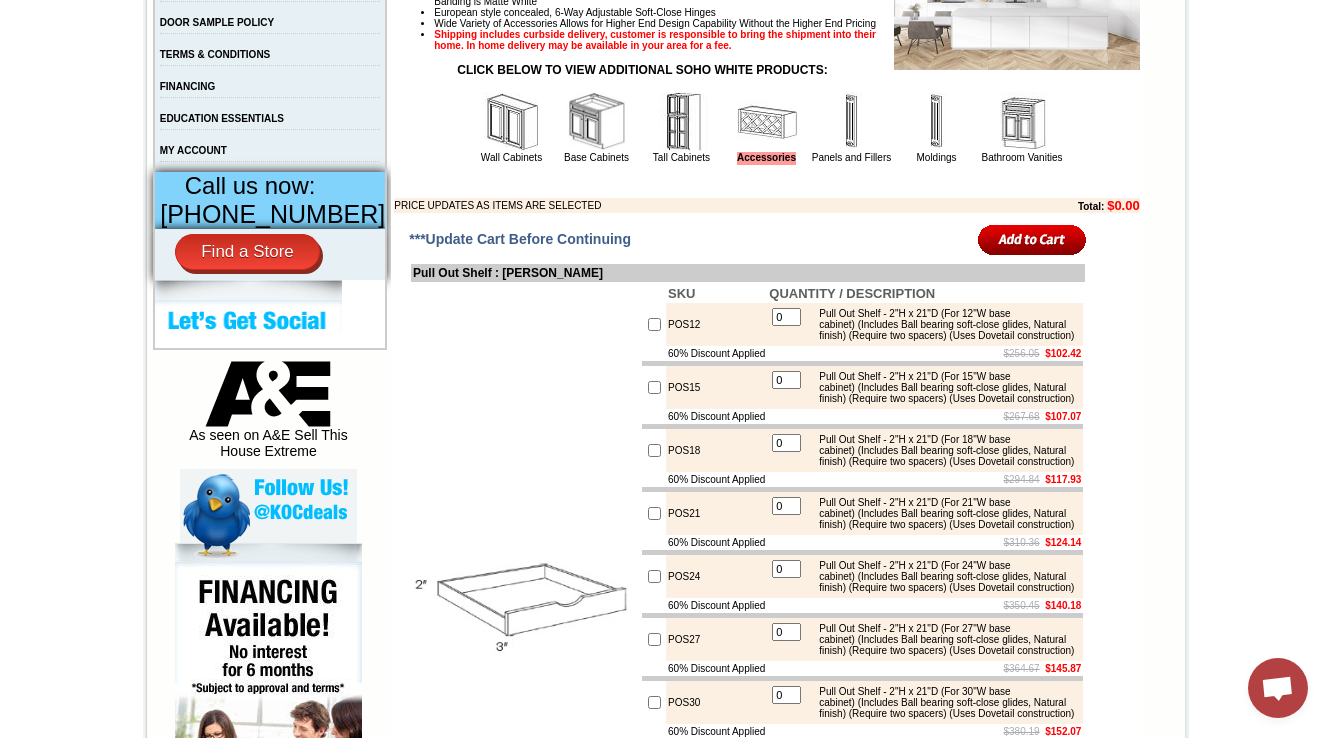 click at bounding box center [682, 122] 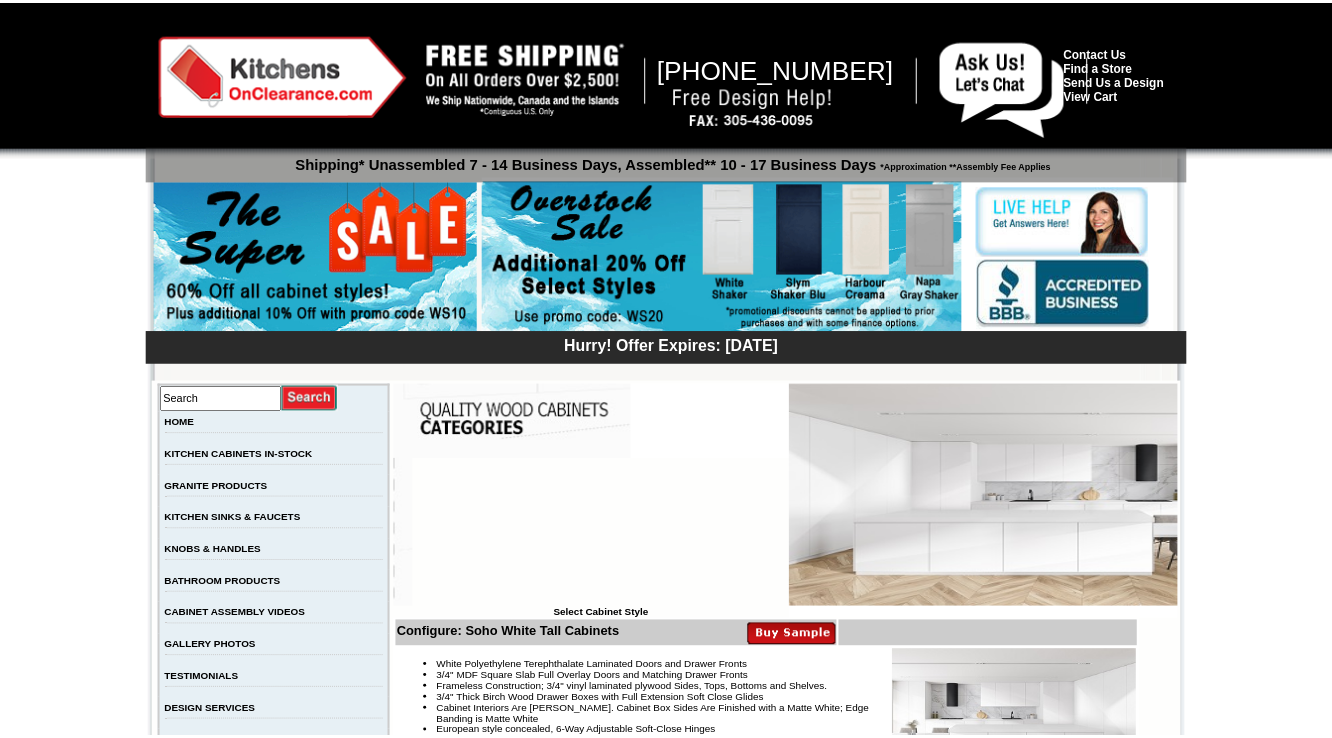 scroll, scrollTop: 0, scrollLeft: 0, axis: both 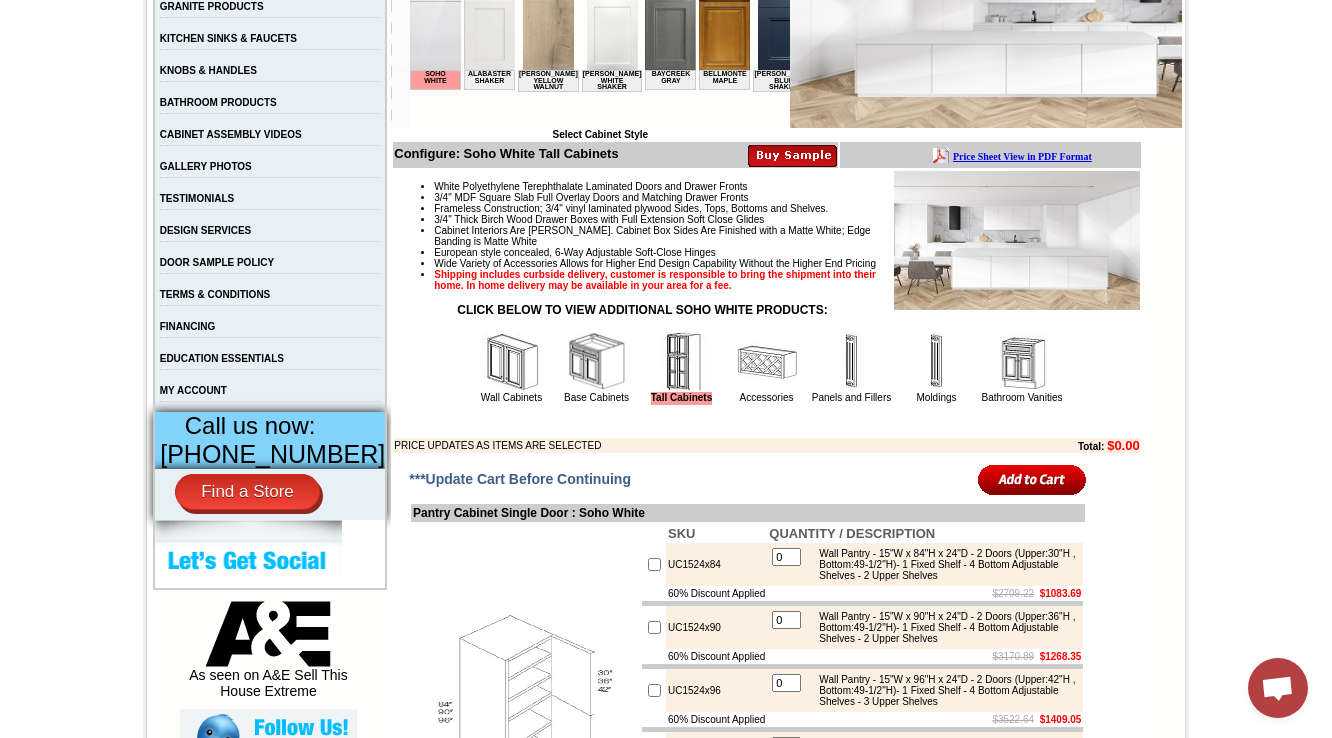 click at bounding box center [597, 362] 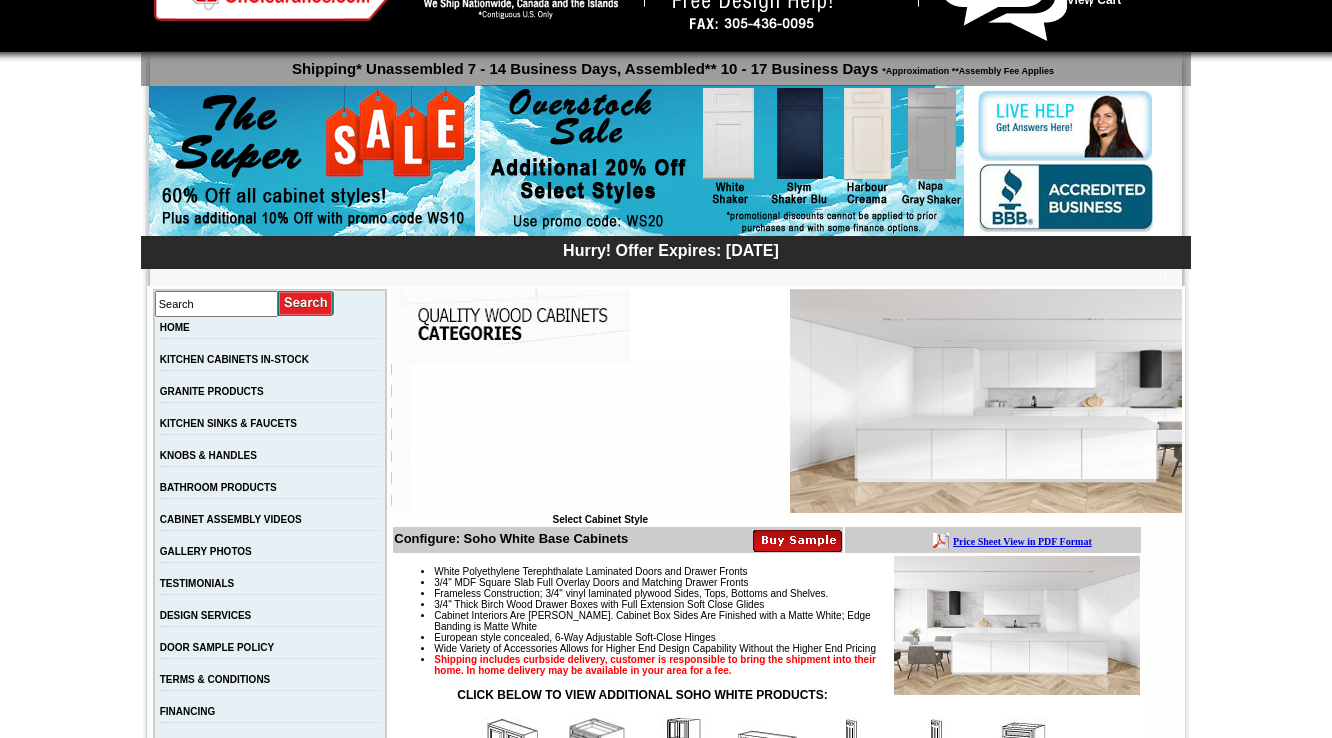 scroll, scrollTop: 560, scrollLeft: 0, axis: vertical 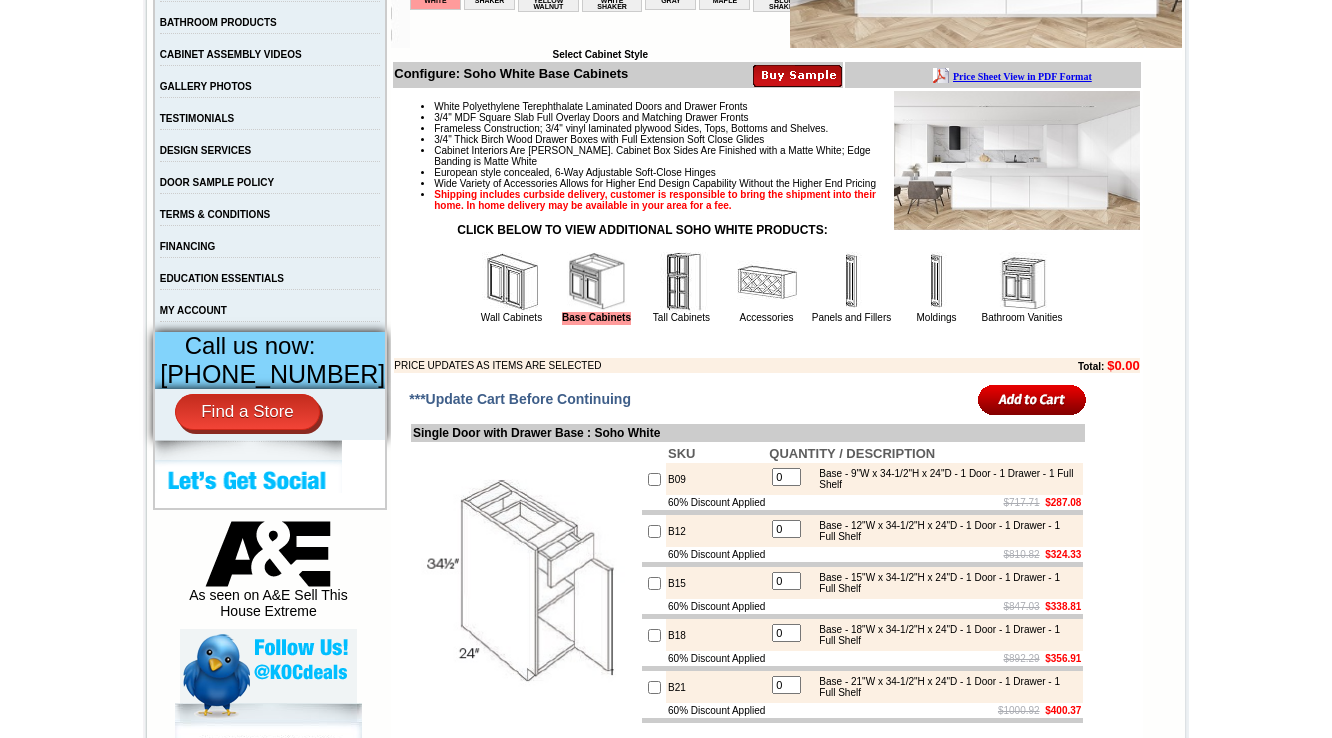 click on "Panels and Fillers" at bounding box center [852, 287] 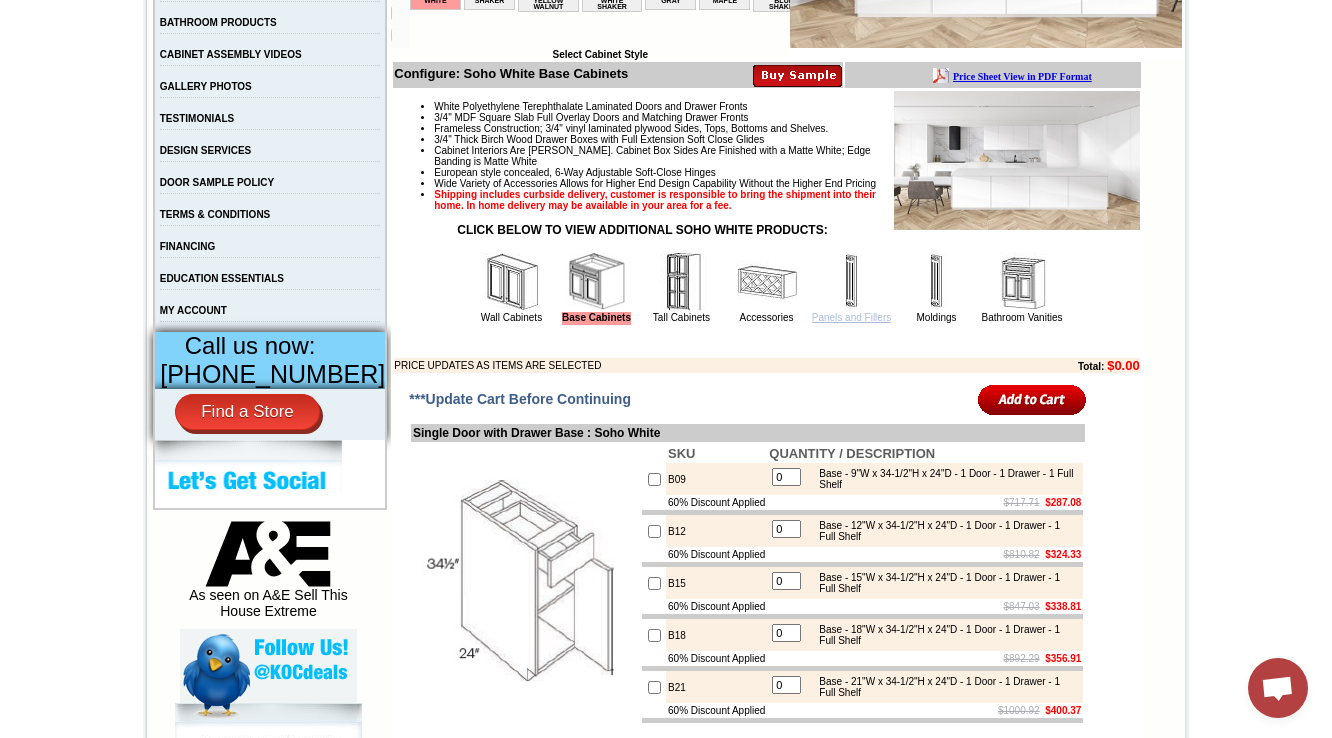 click on "Panels and Fillers" at bounding box center [851, 317] 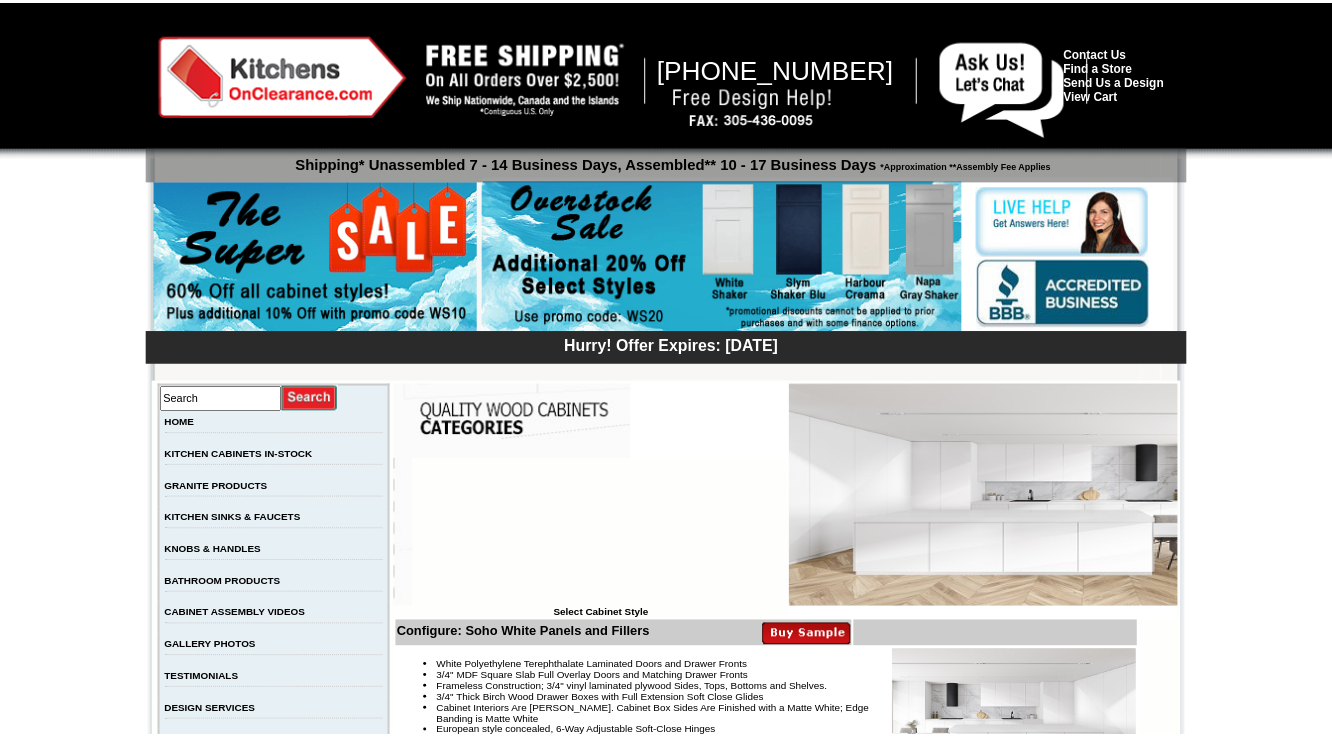 scroll, scrollTop: 0, scrollLeft: 0, axis: both 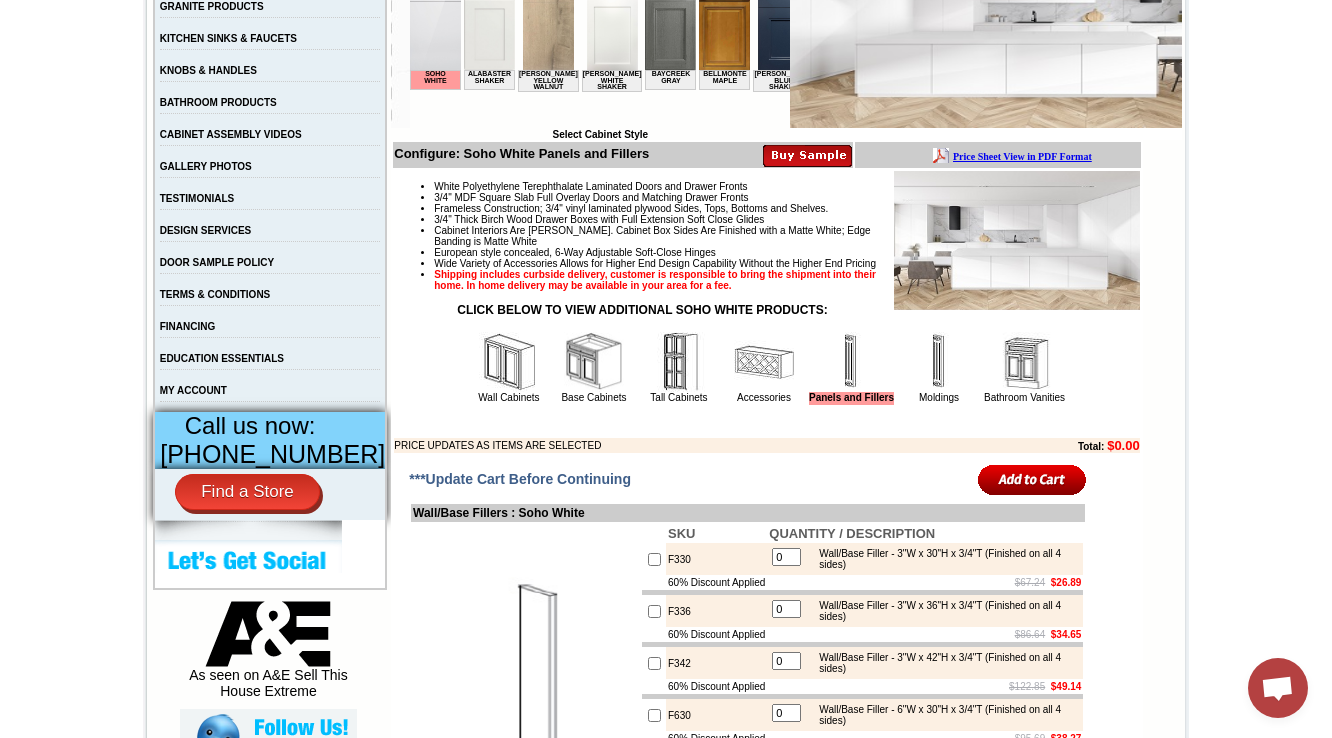 click at bounding box center (939, 362) 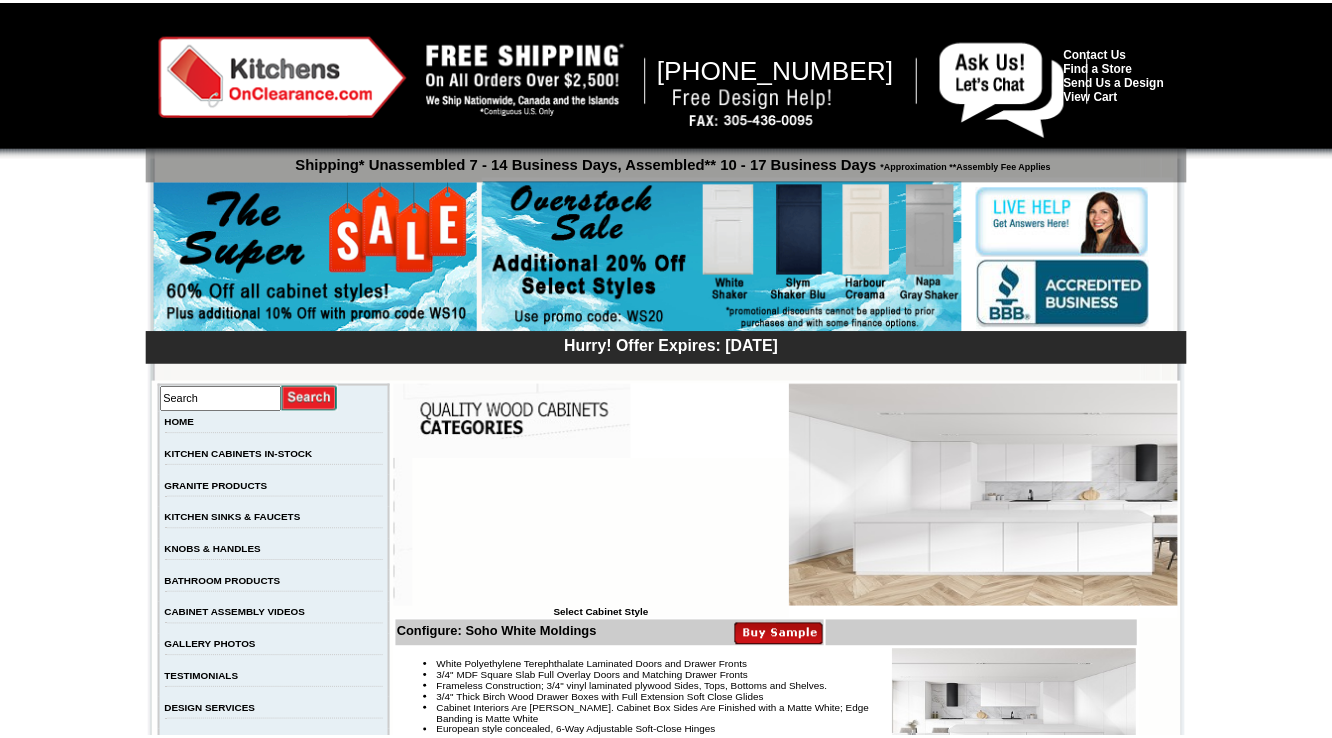 scroll, scrollTop: 0, scrollLeft: 0, axis: both 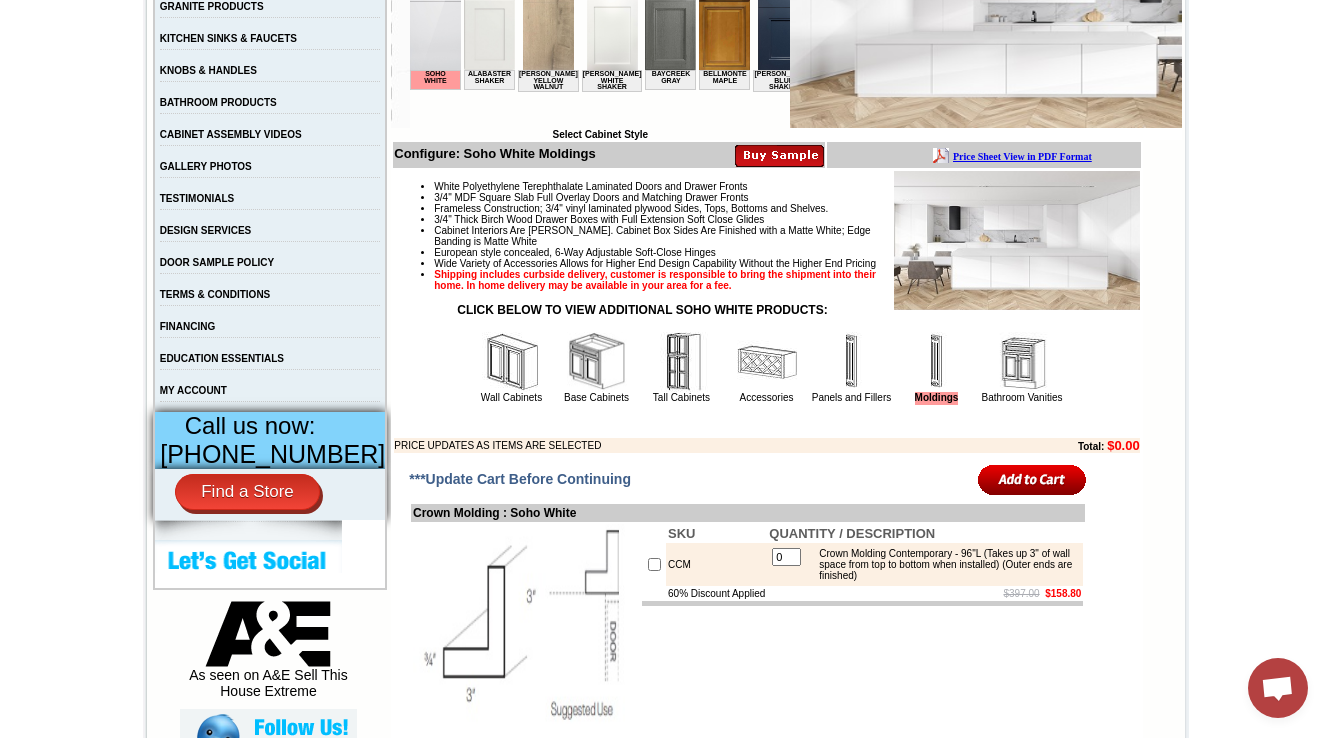 click at bounding box center (1022, 362) 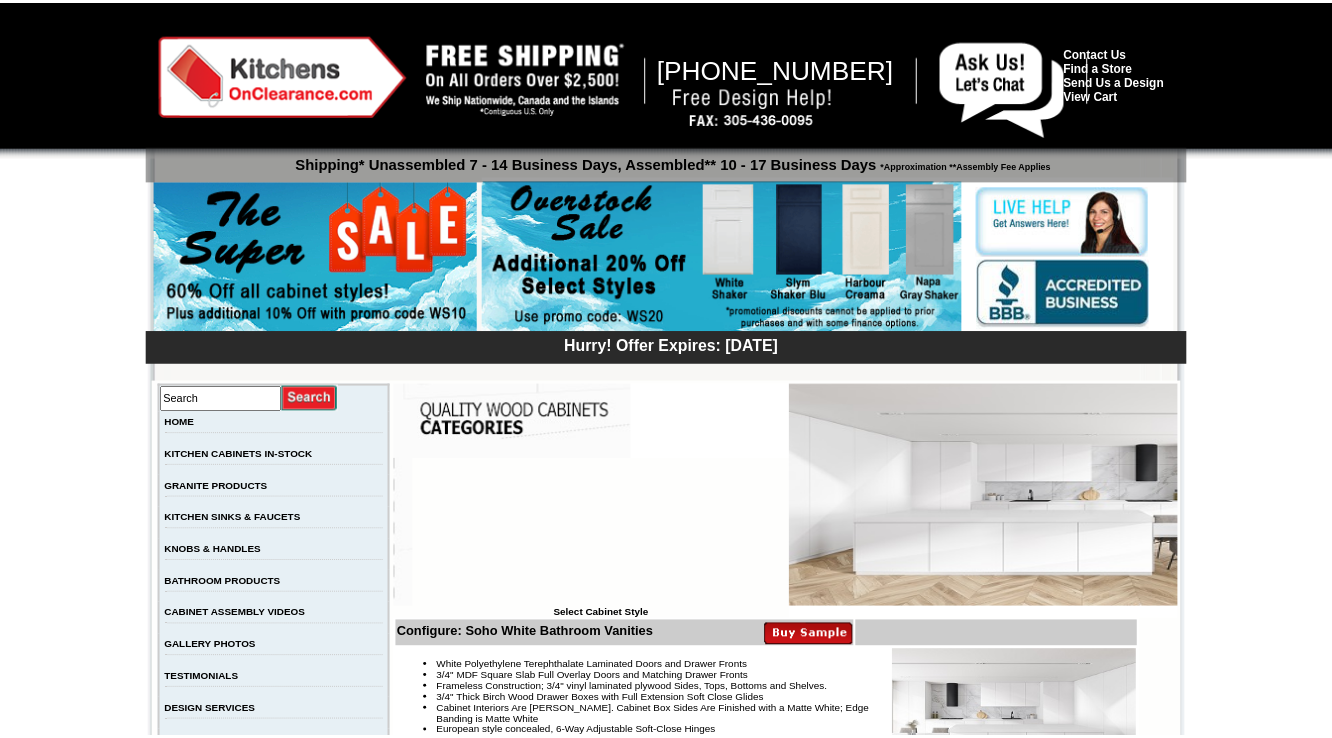 scroll, scrollTop: 0, scrollLeft: 0, axis: both 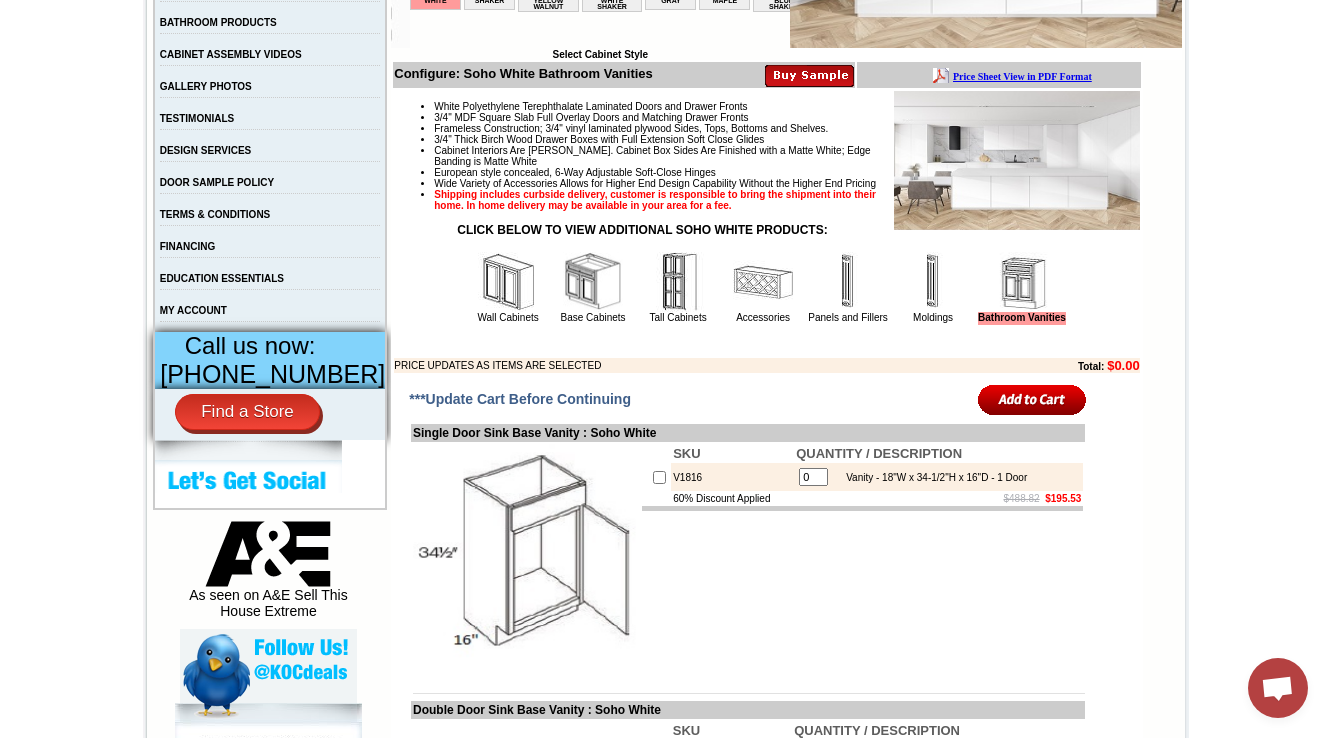 click at bounding box center [766, 342] 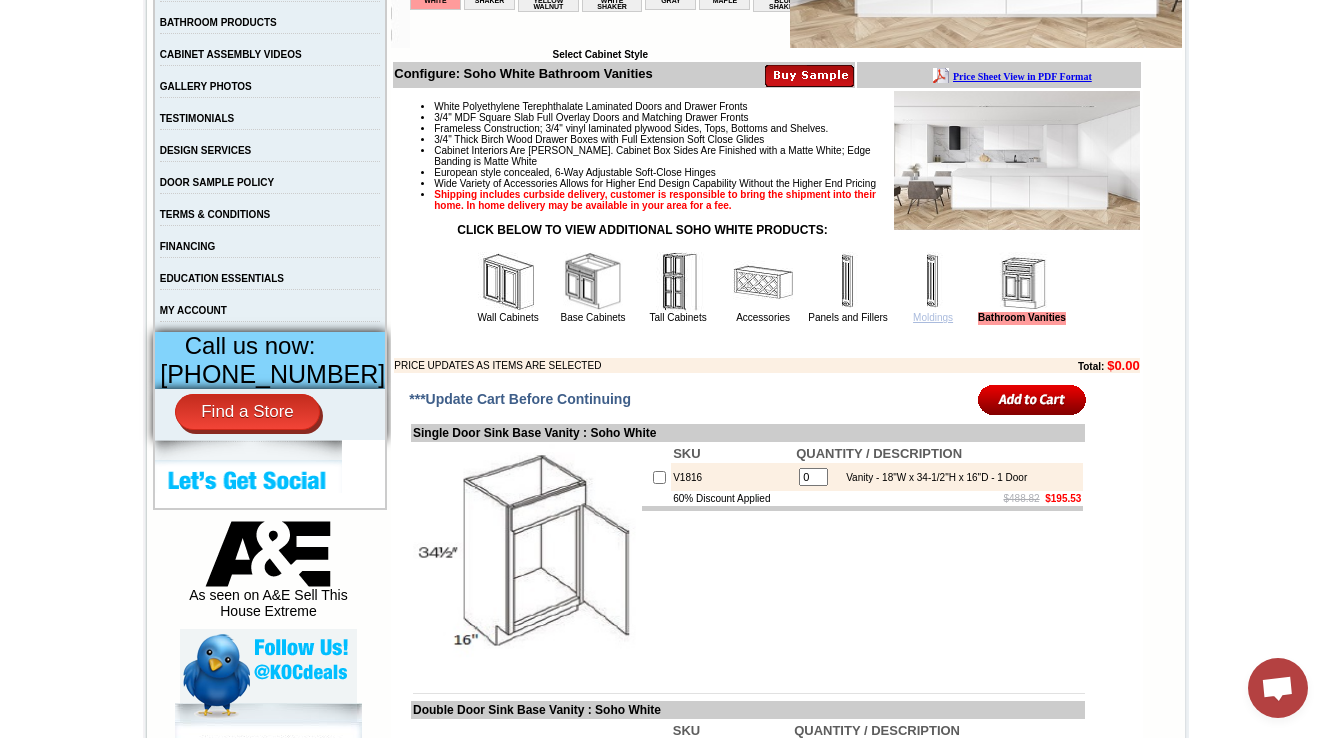 click on "Moldings" at bounding box center (933, 317) 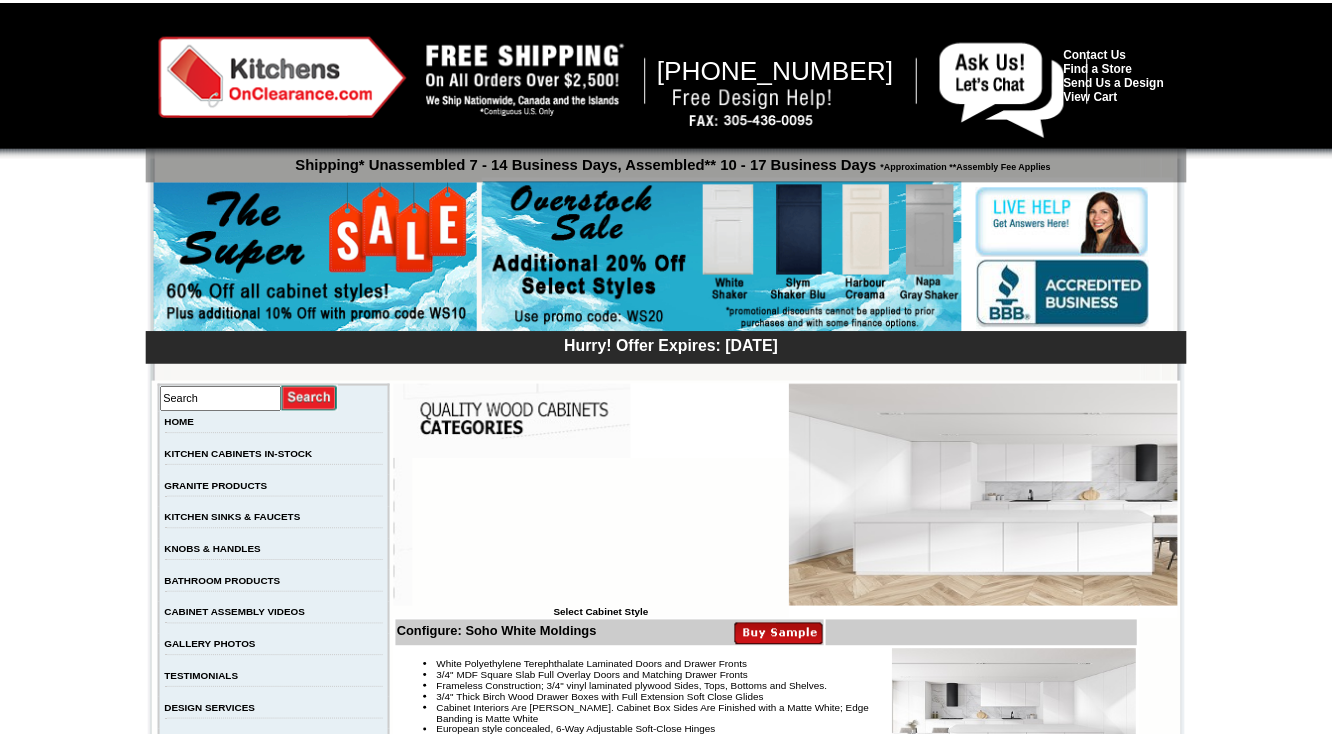 scroll, scrollTop: 0, scrollLeft: 0, axis: both 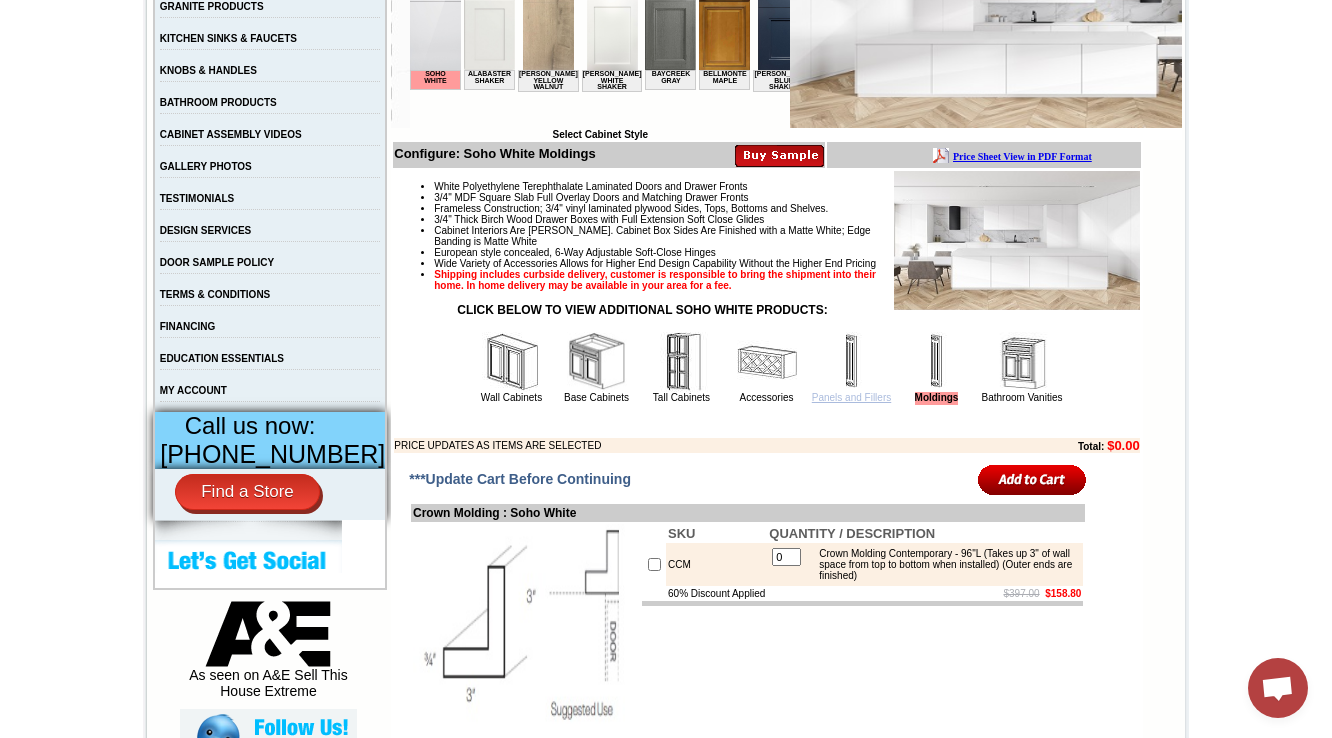 click on "Panels and Fillers" at bounding box center (851, 397) 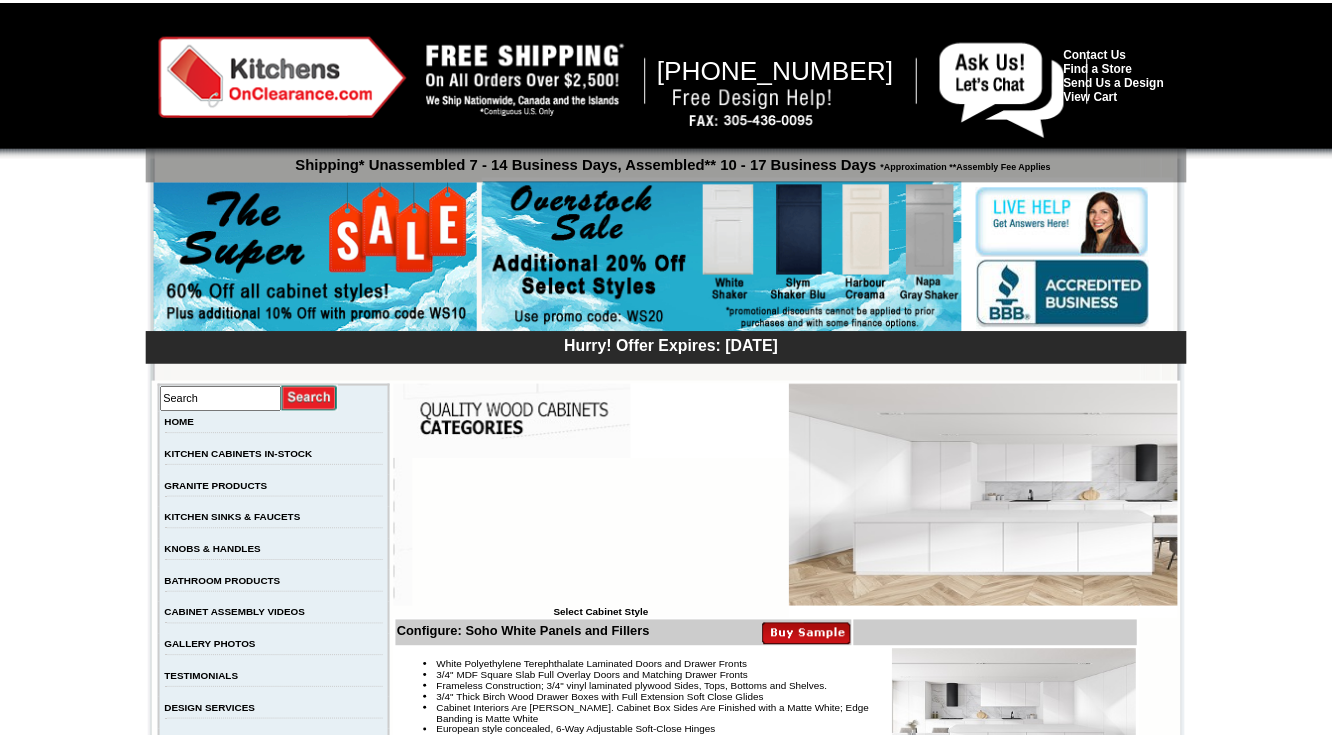 scroll, scrollTop: 0, scrollLeft: 0, axis: both 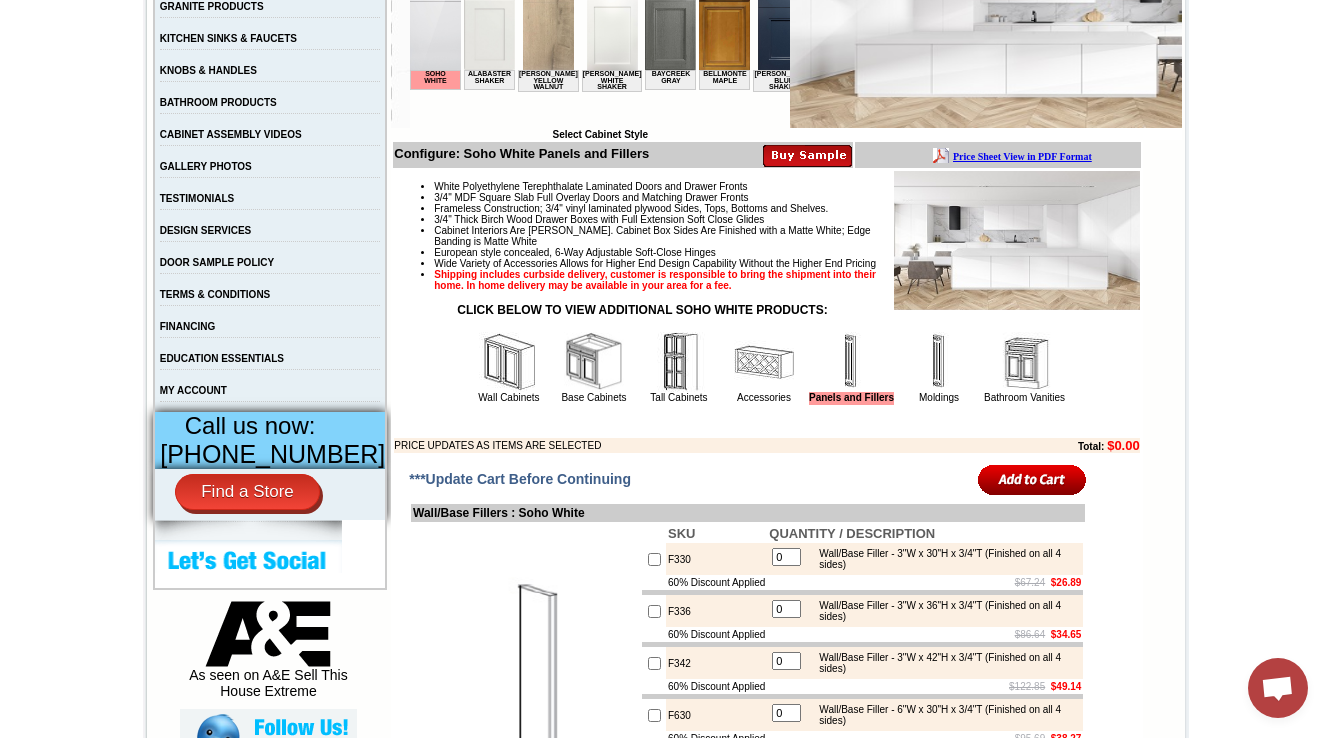 click at bounding box center (764, 362) 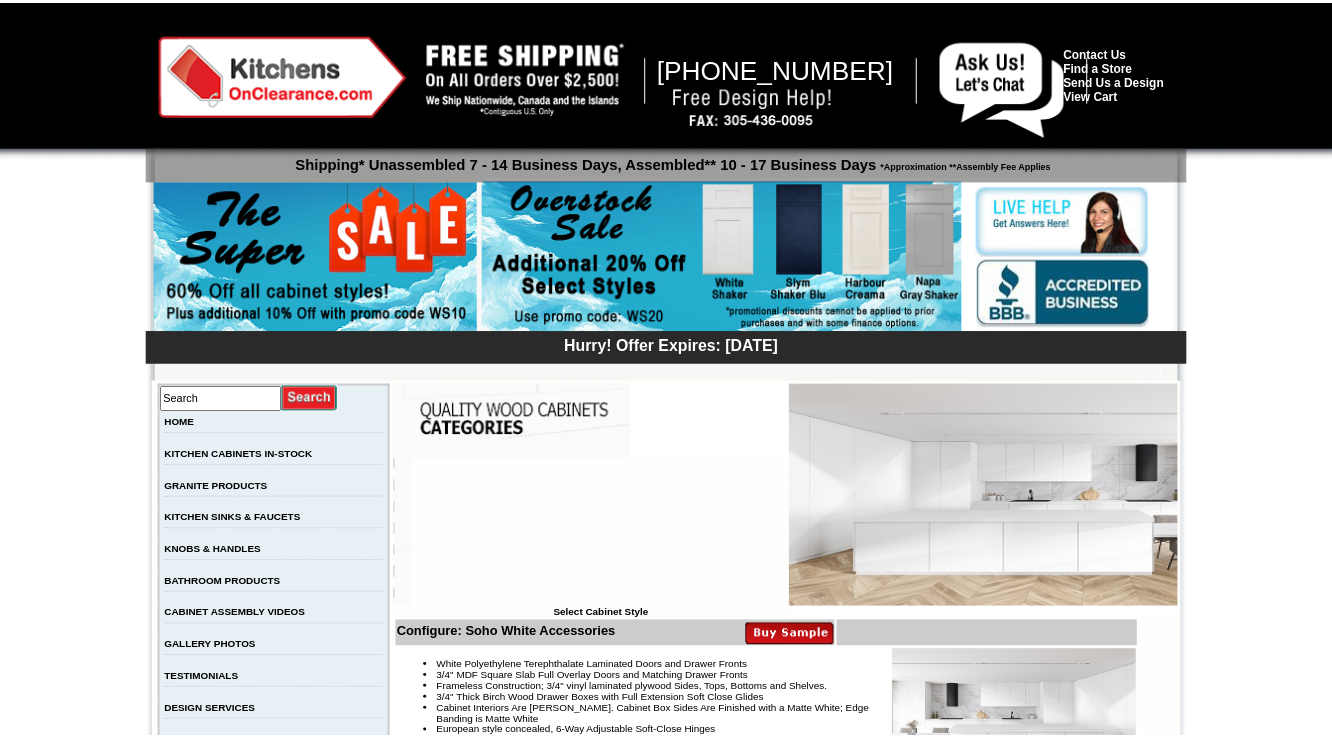 scroll, scrollTop: 0, scrollLeft: 0, axis: both 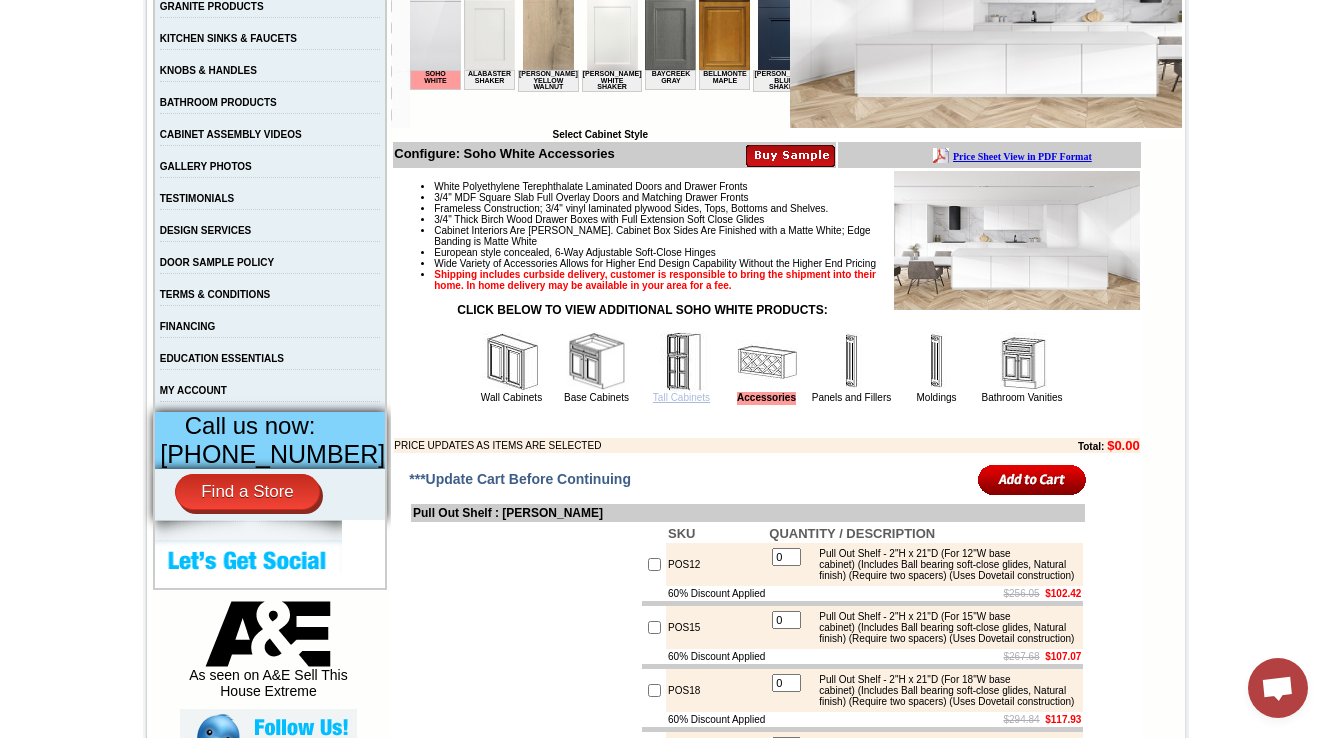 click on "Tall Cabinets" at bounding box center [681, 397] 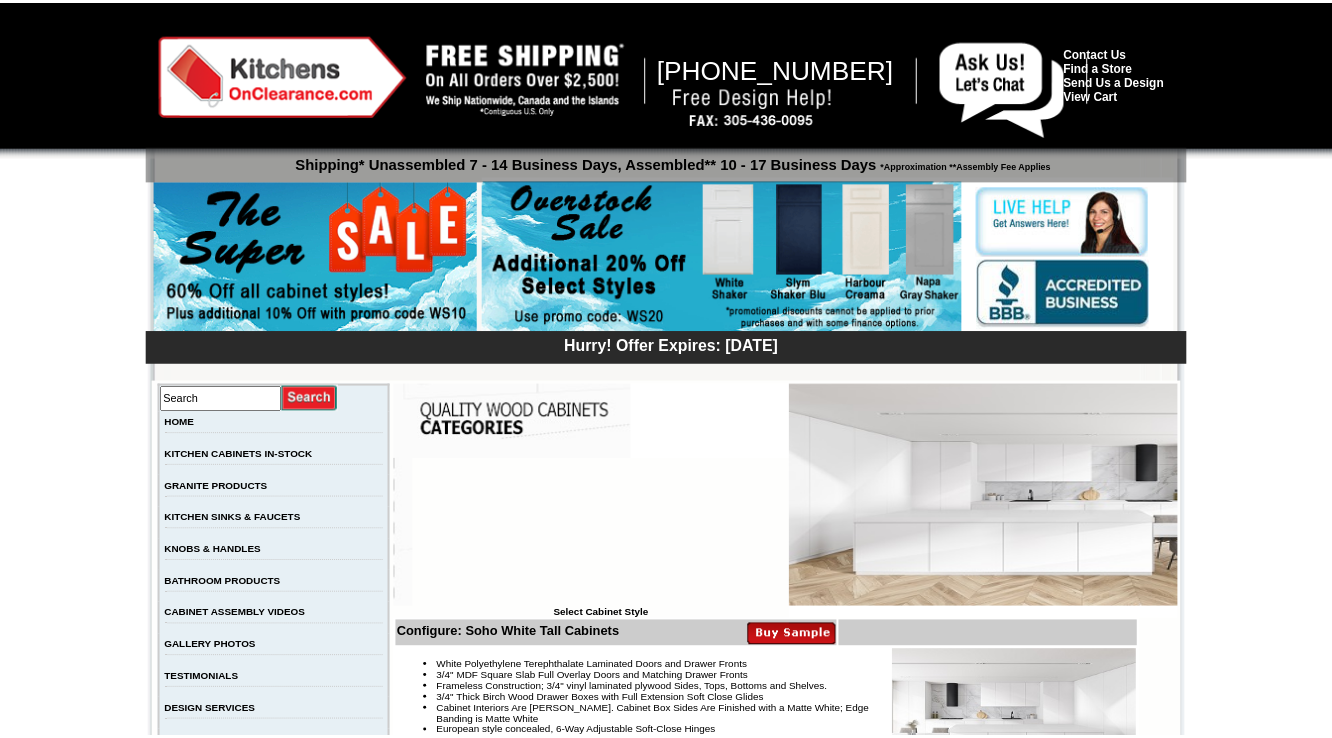 scroll, scrollTop: 0, scrollLeft: 0, axis: both 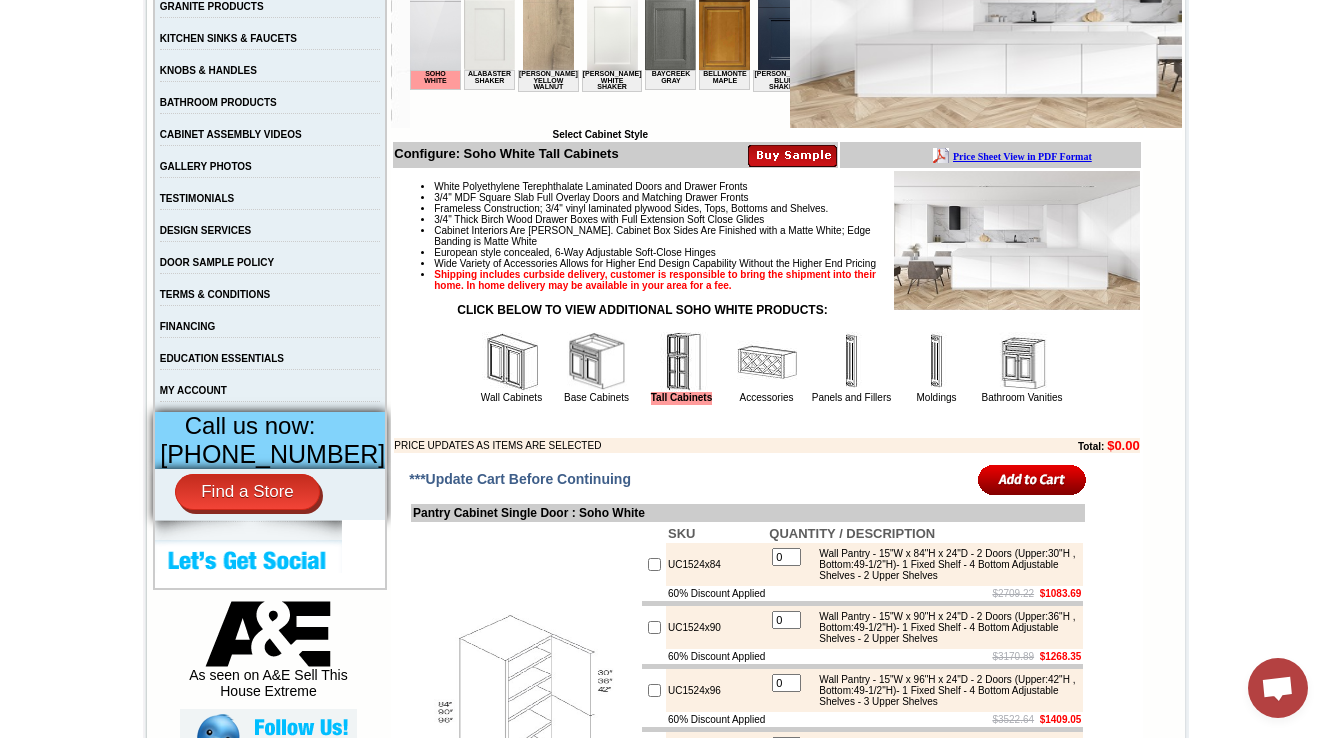 click on "Base Cabinets" at bounding box center [597, 367] 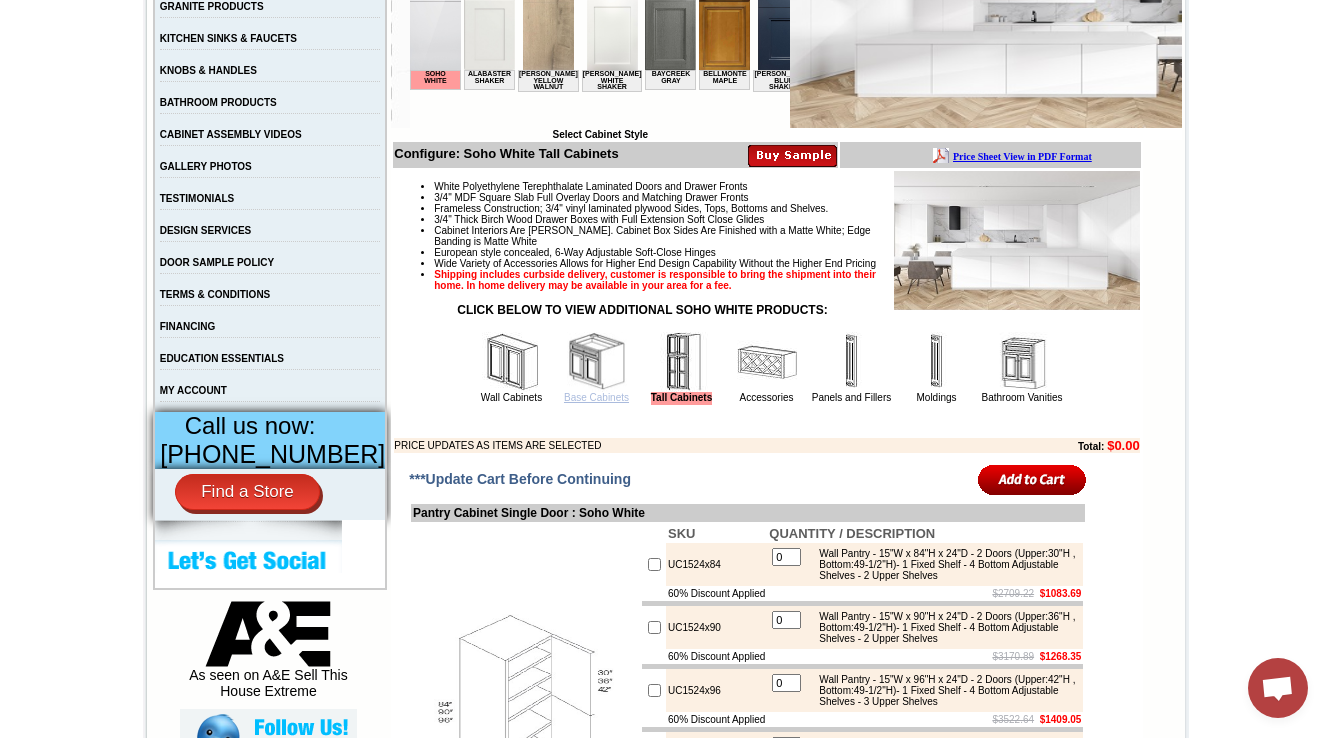 click on "Base Cabinets" at bounding box center [596, 397] 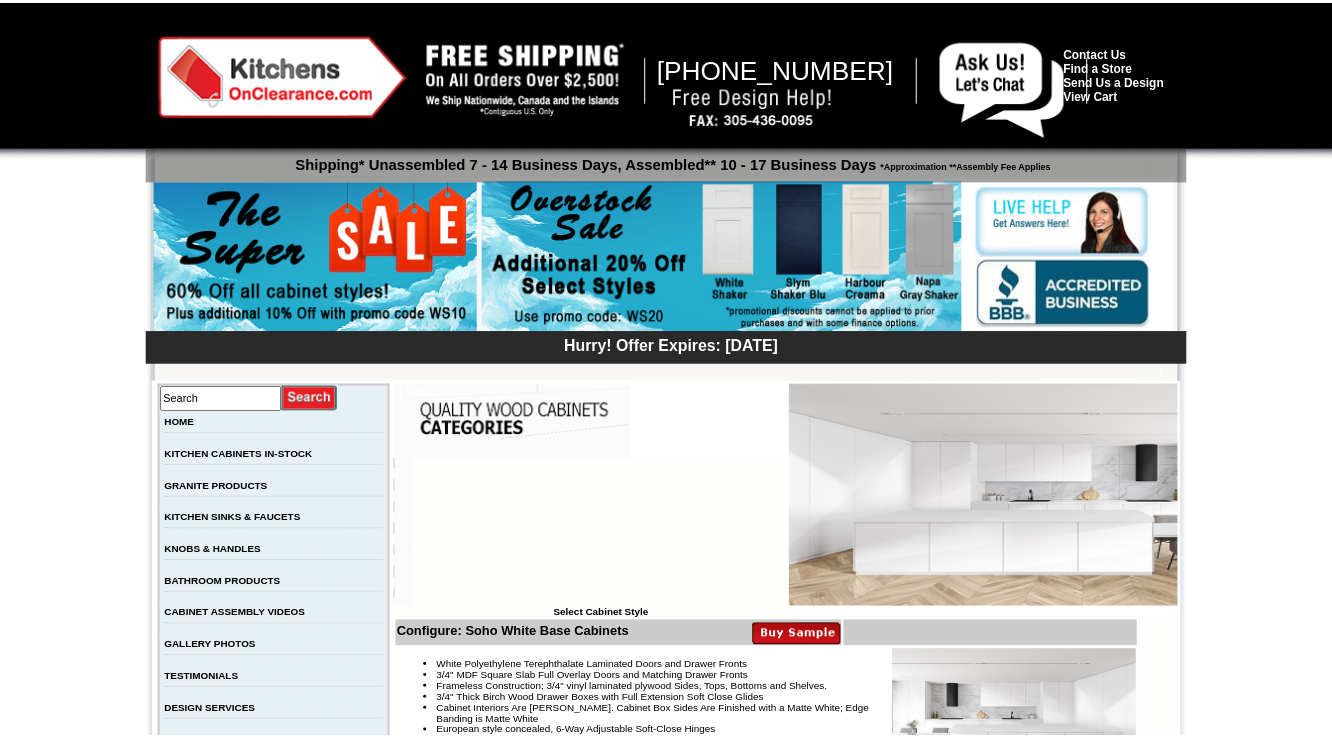 scroll, scrollTop: 0, scrollLeft: 0, axis: both 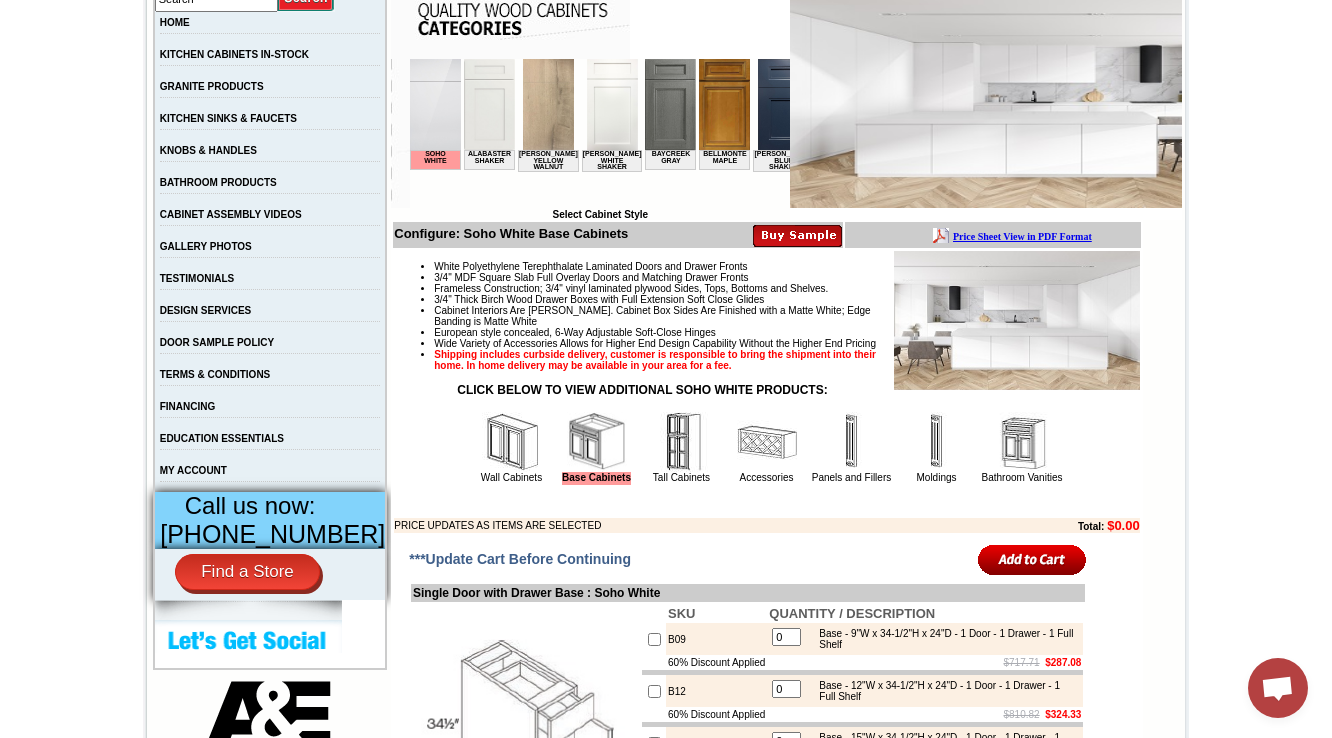 click at bounding box center [512, 442] 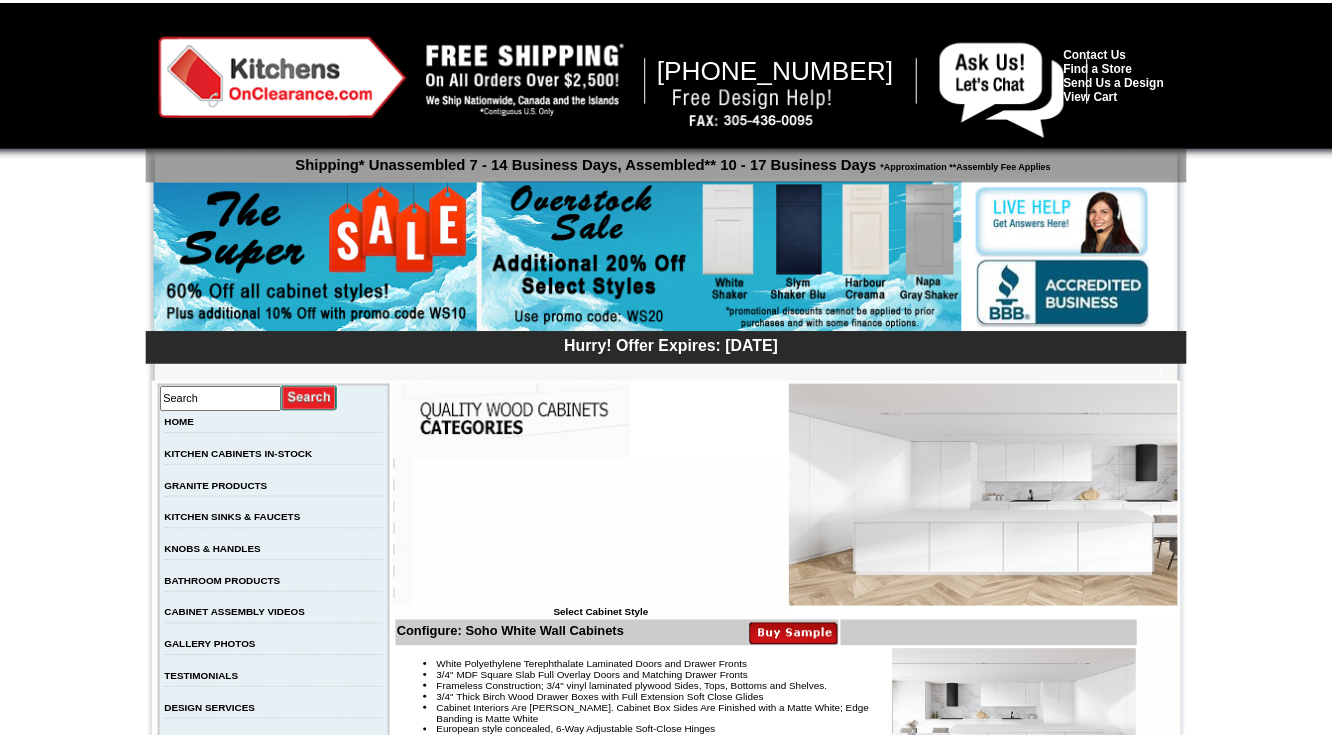 scroll, scrollTop: 0, scrollLeft: 0, axis: both 